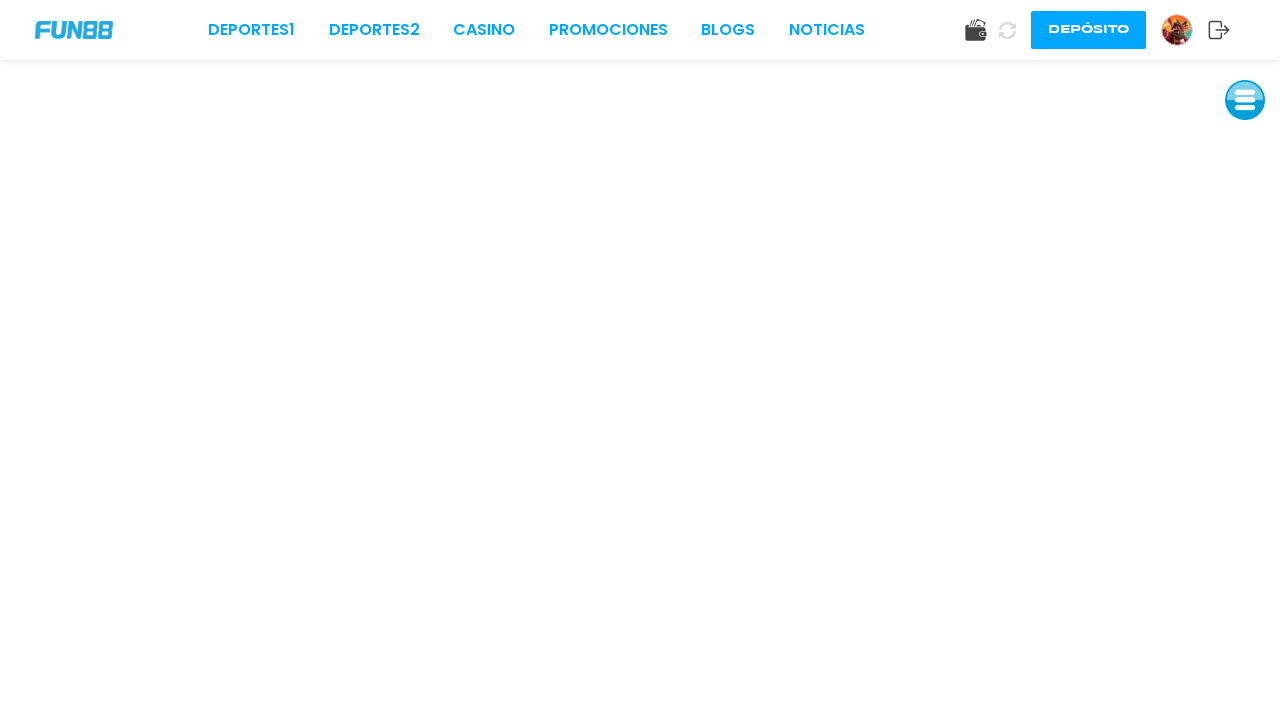 scroll, scrollTop: 0, scrollLeft: 0, axis: both 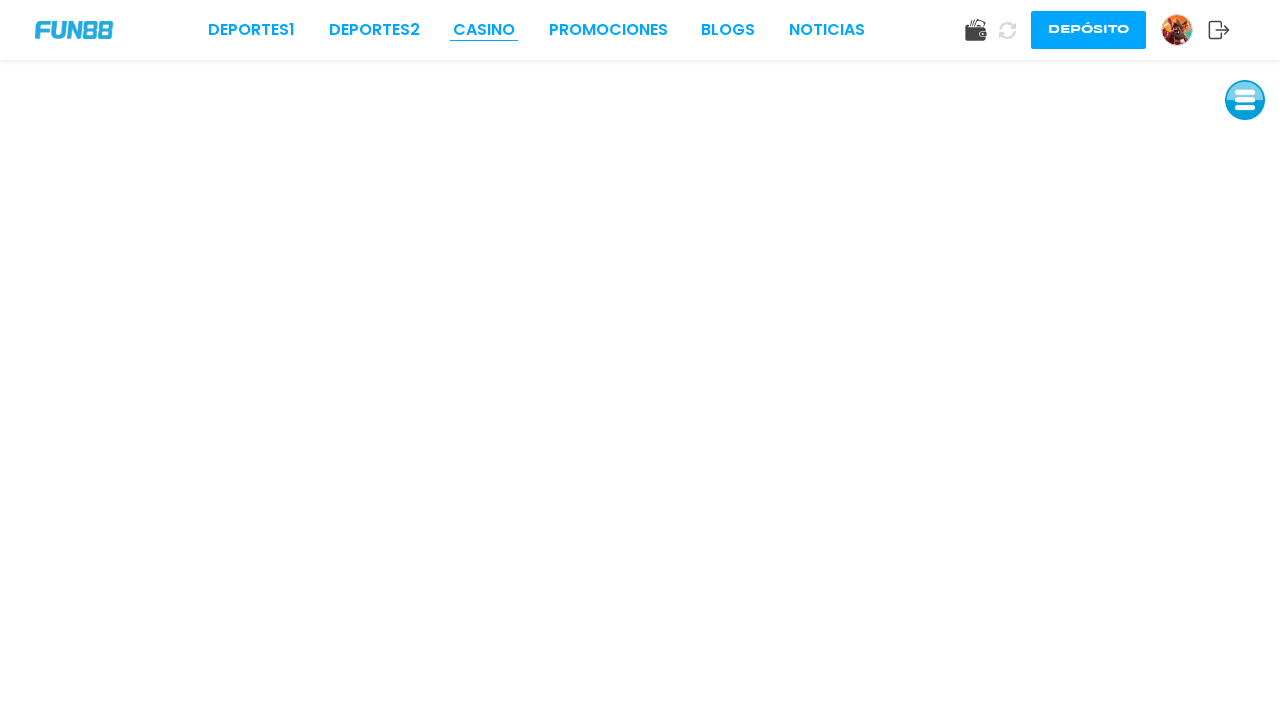 click on "CASINO" at bounding box center [484, 30] 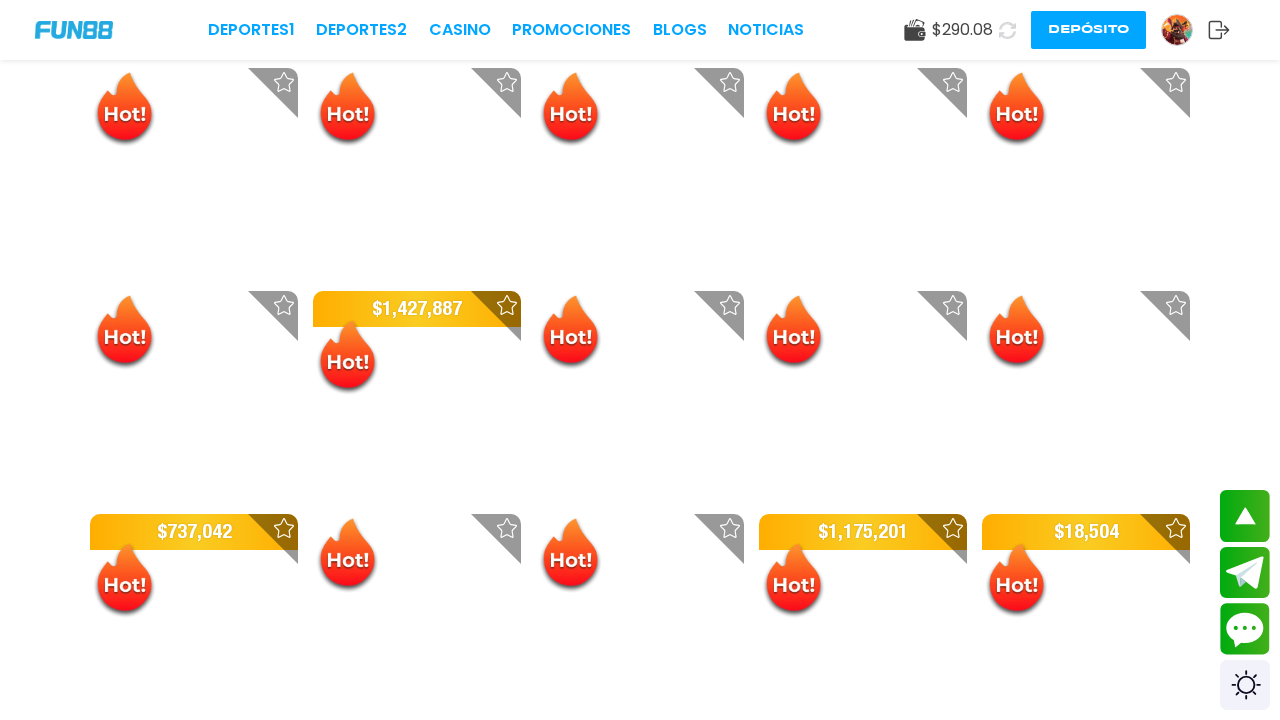 scroll, scrollTop: 720, scrollLeft: 0, axis: vertical 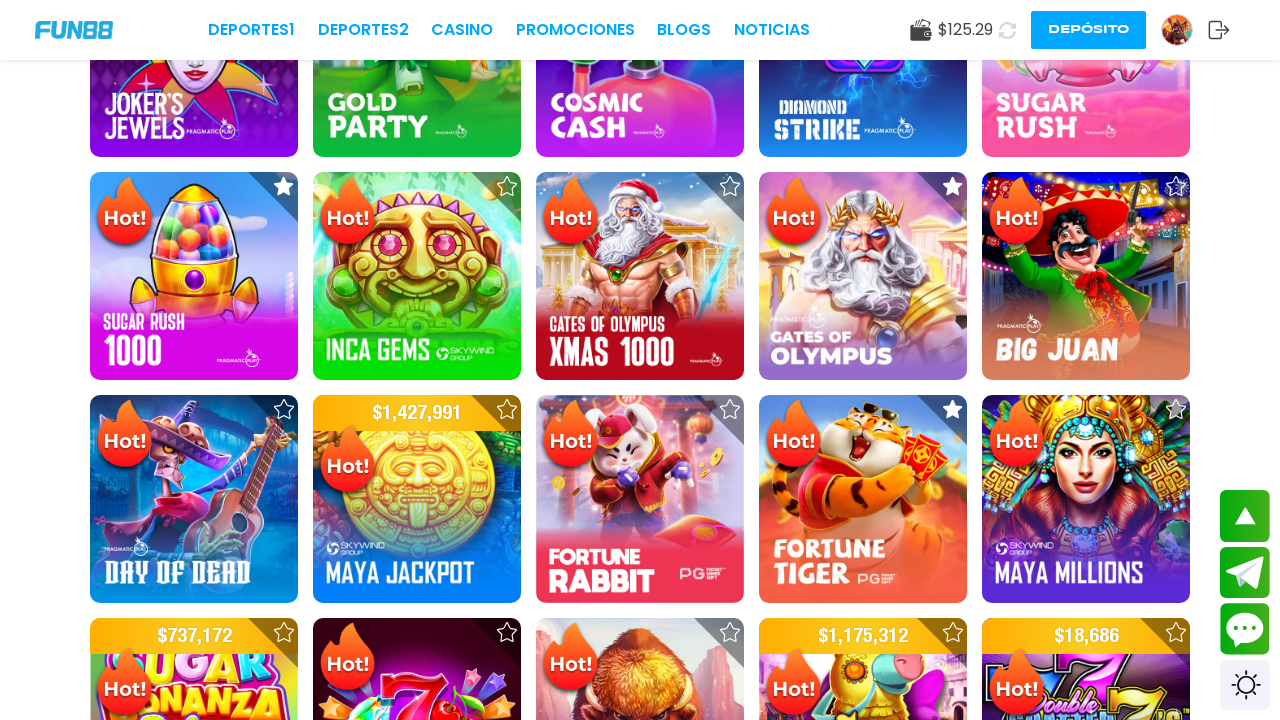 click at bounding box center [863, 499] 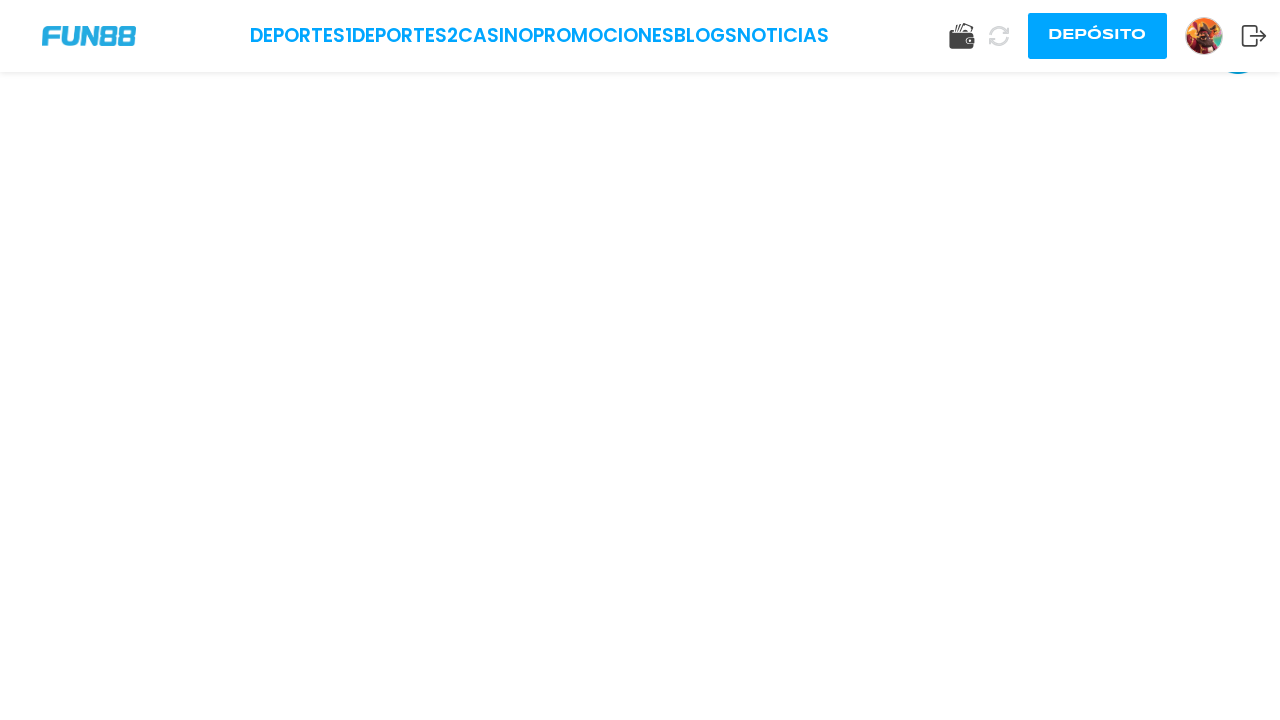 scroll, scrollTop: 144, scrollLeft: 0, axis: vertical 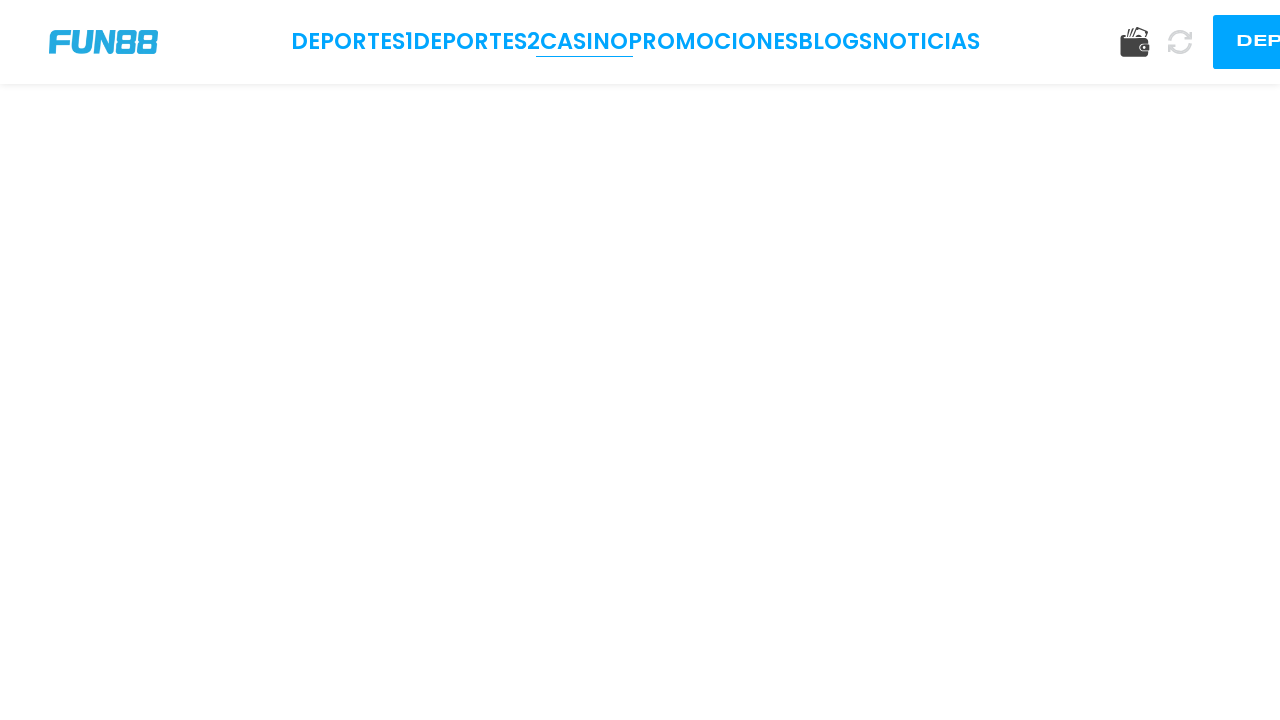 click on "CASINO" at bounding box center [584, 42] 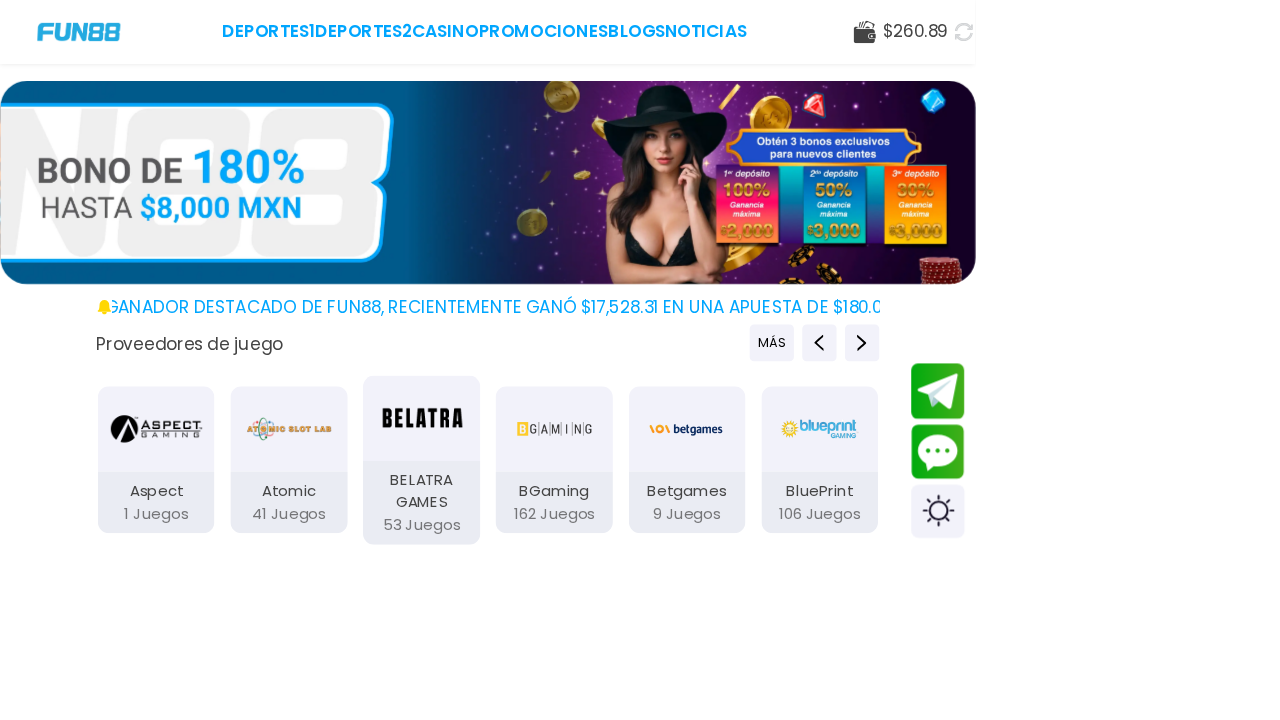 scroll, scrollTop: 148, scrollLeft: 0, axis: vertical 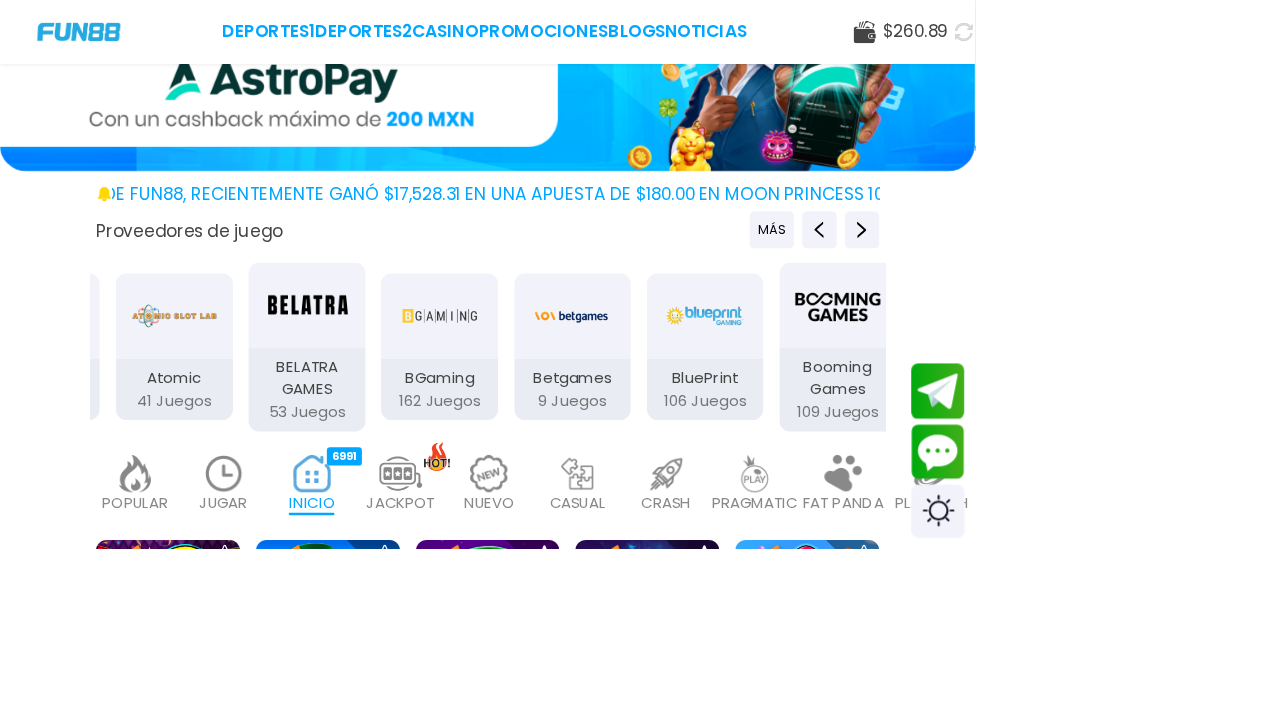 click on "FAT PANDA" at bounding box center (1107, 660) 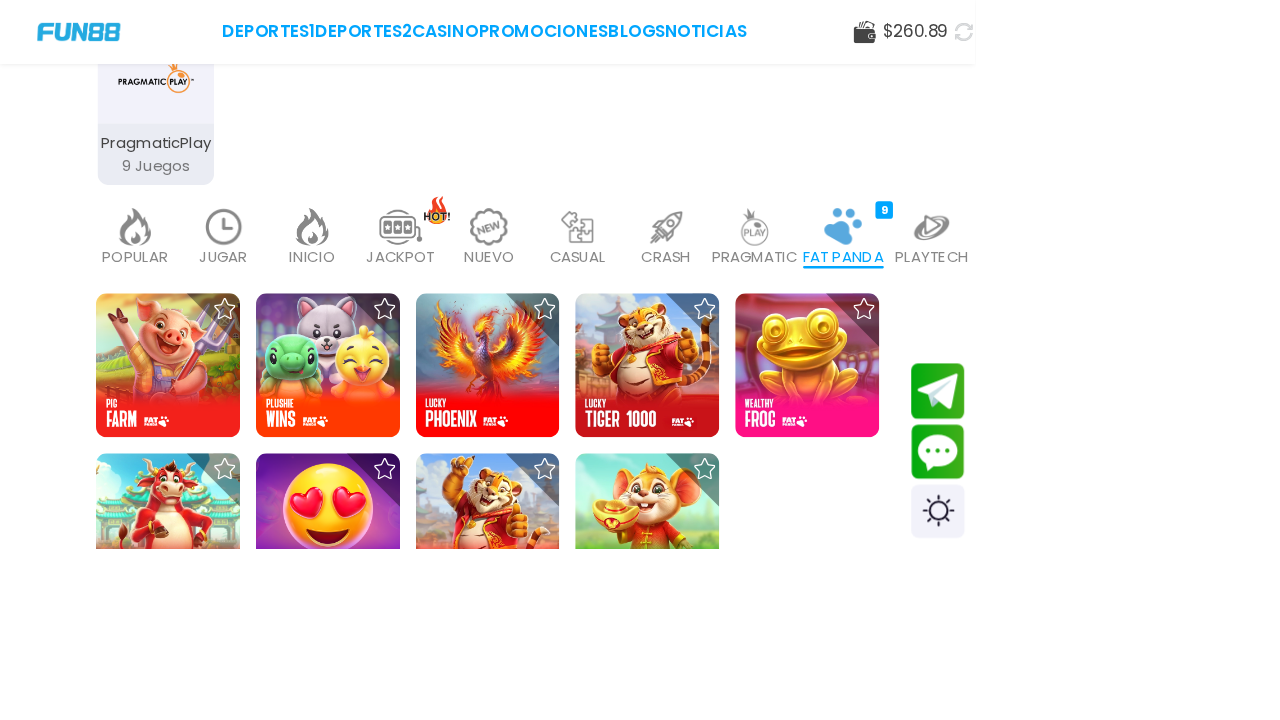scroll, scrollTop: 664, scrollLeft: 0, axis: vertical 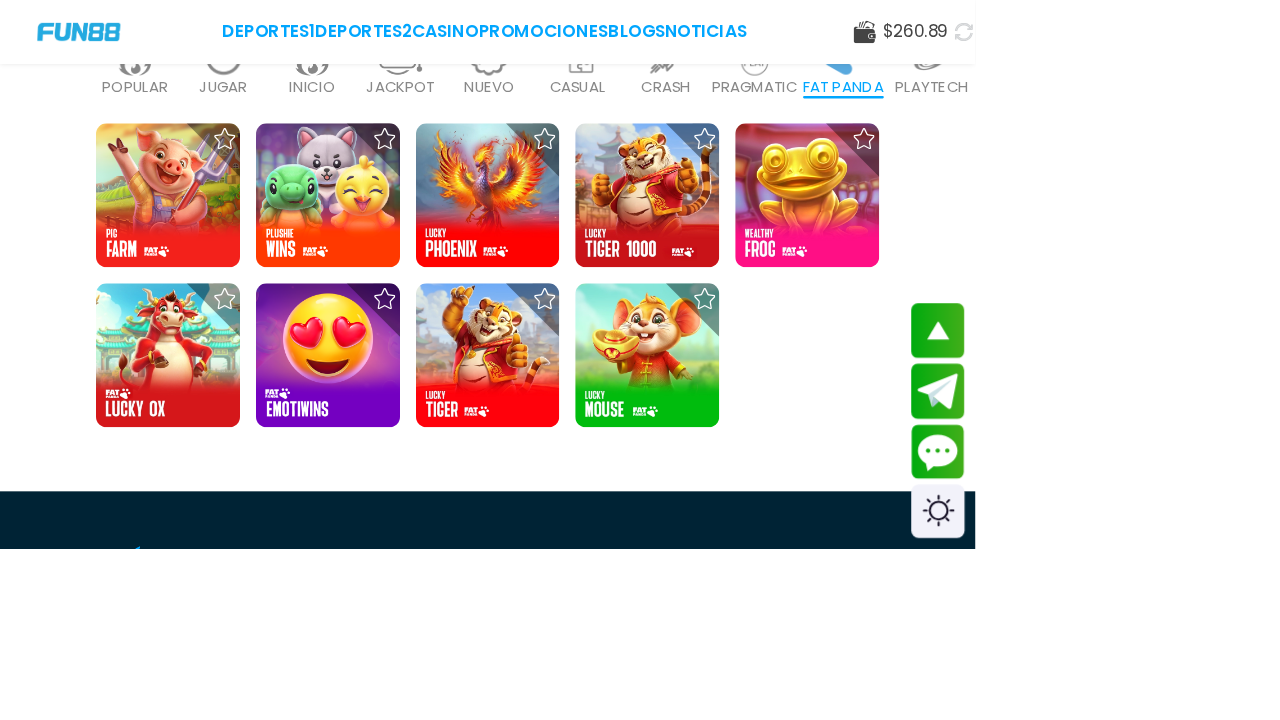 click at bounding box center (1134, 182) 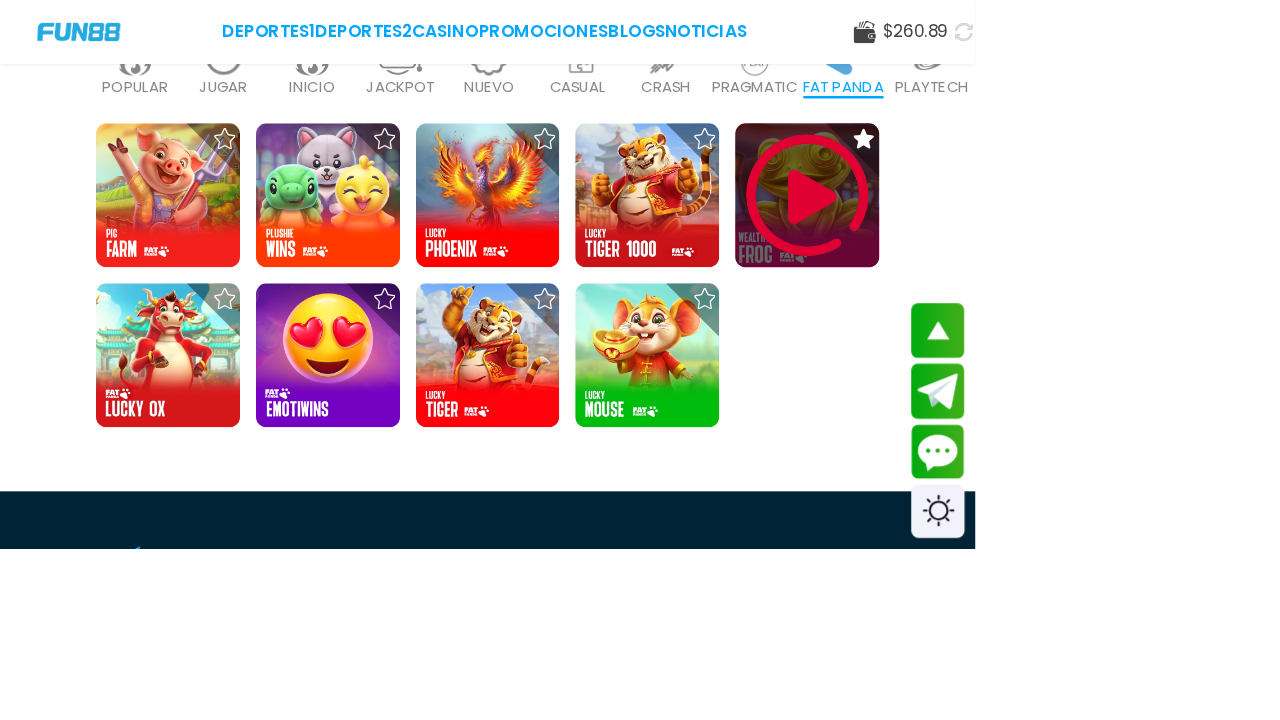 click at bounding box center [1134, 182] 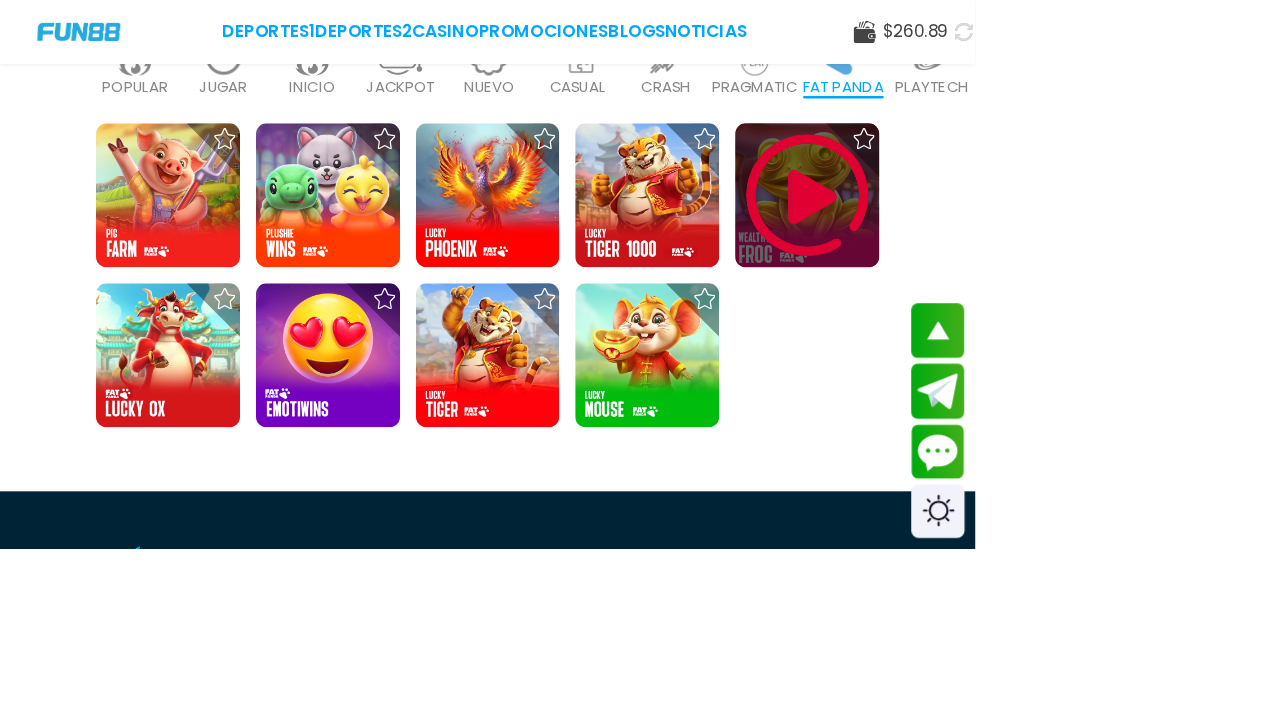 click at bounding box center (1060, 257) 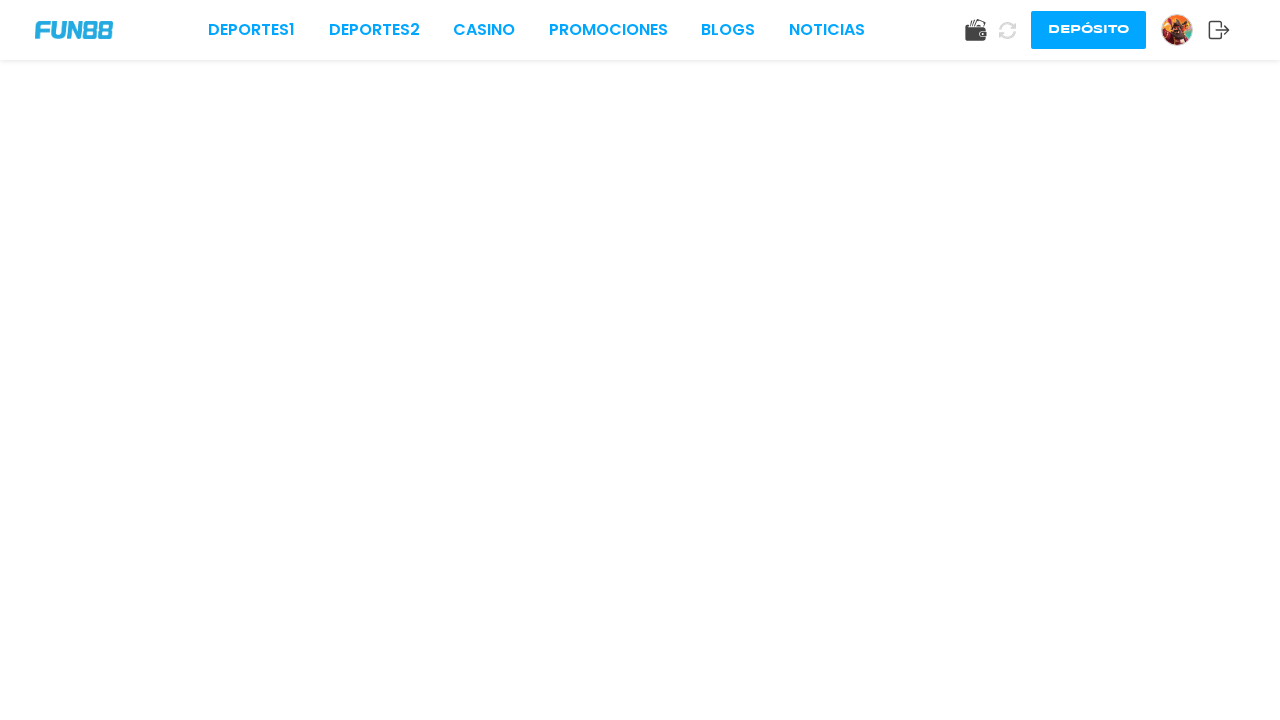 scroll, scrollTop: 225, scrollLeft: 0, axis: vertical 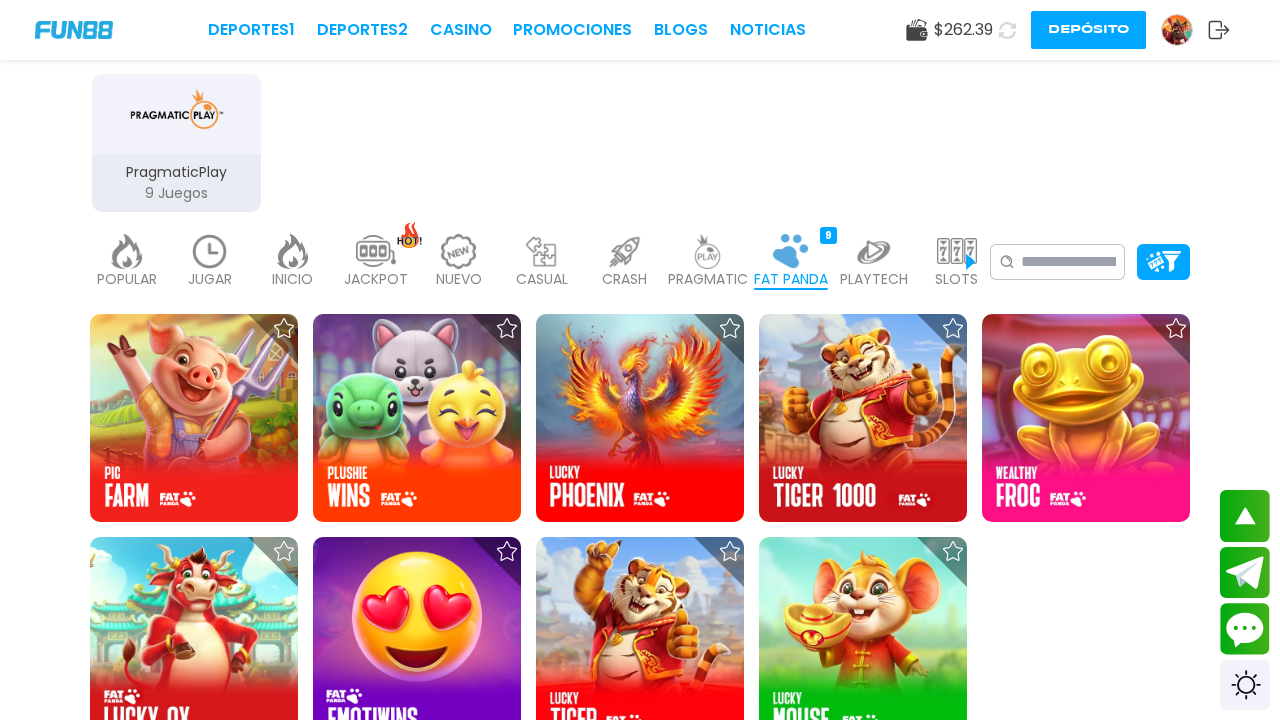 click at bounding box center [863, 418] 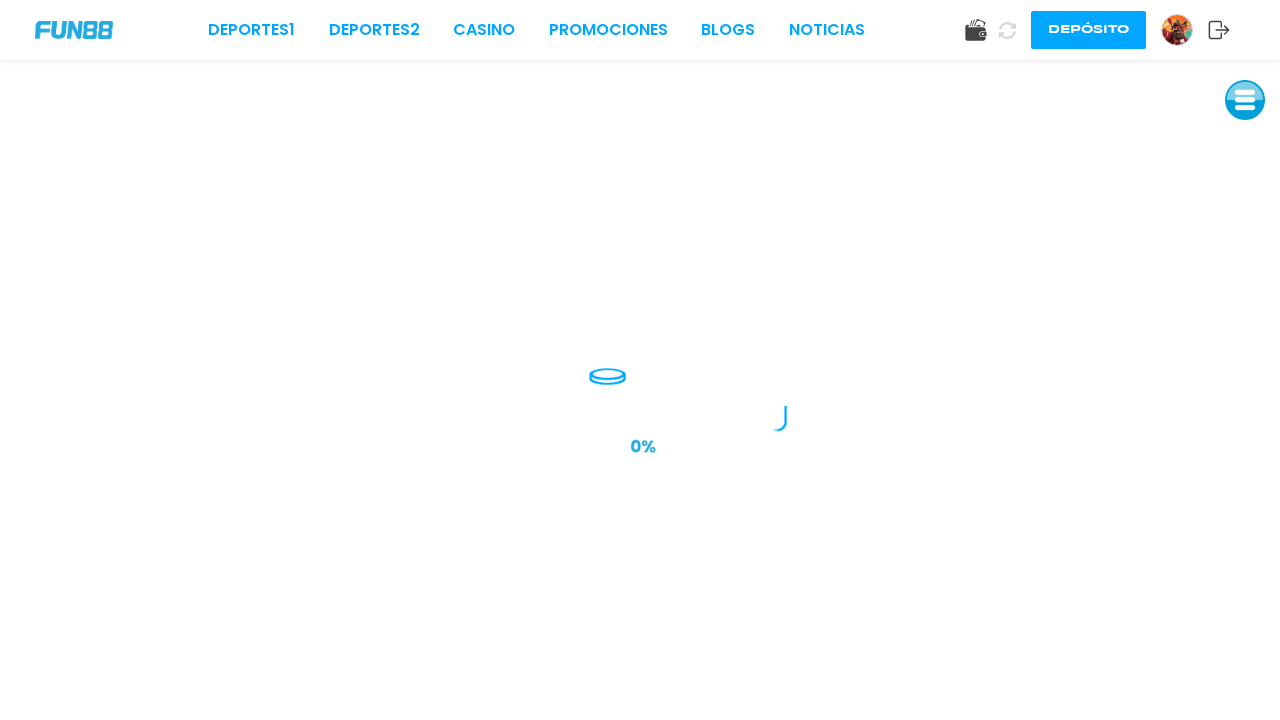 scroll, scrollTop: 0, scrollLeft: 0, axis: both 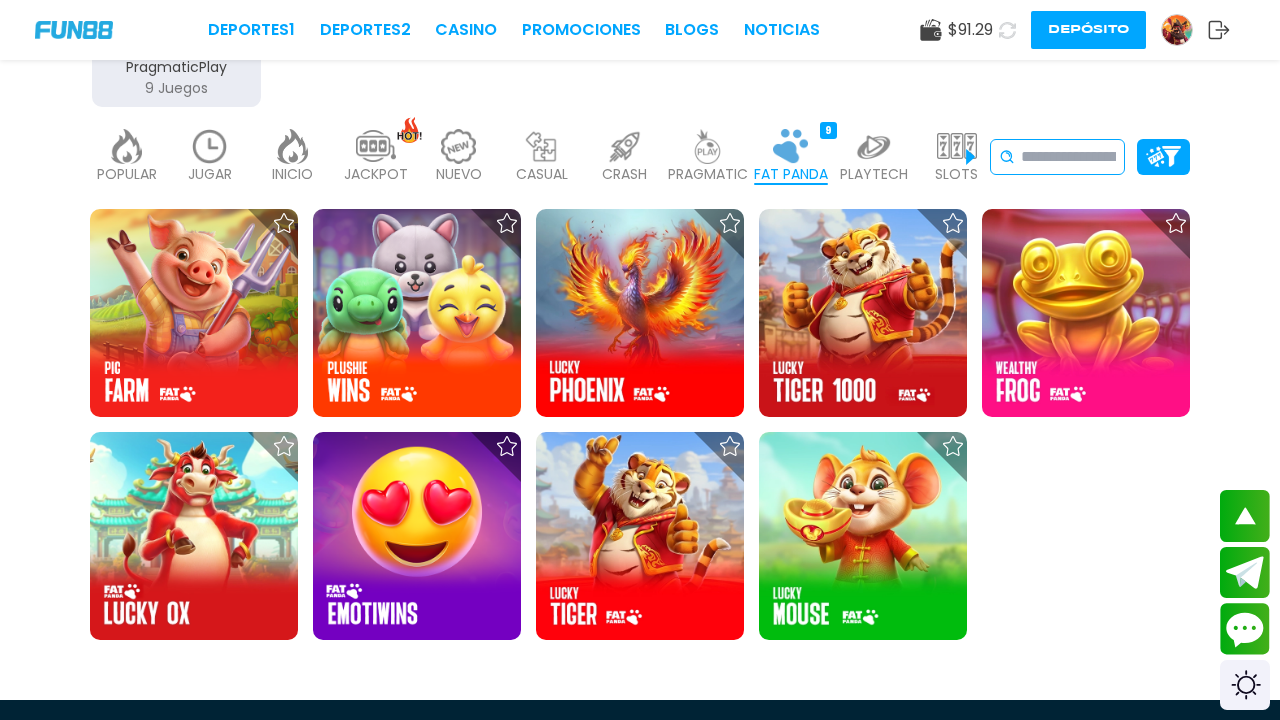 click at bounding box center (1068, 157) 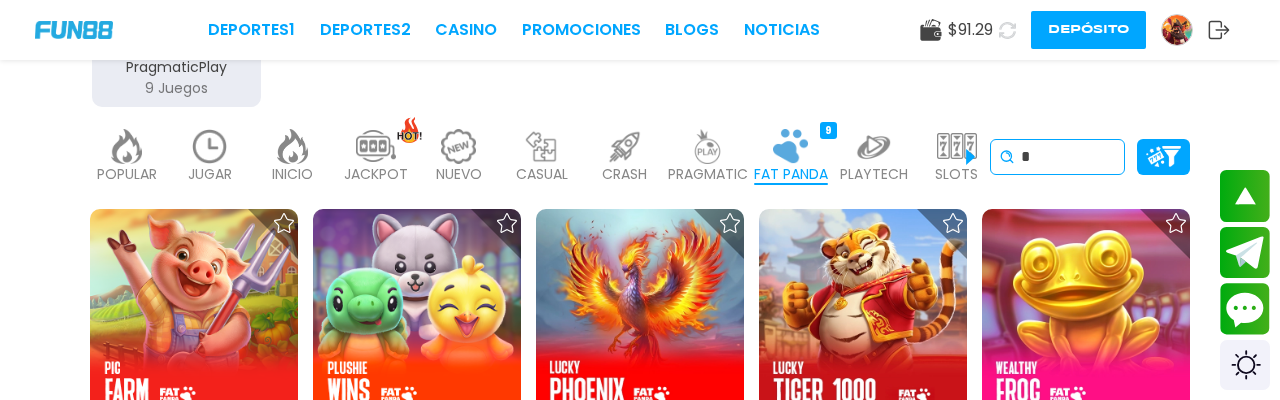 type on "**" 